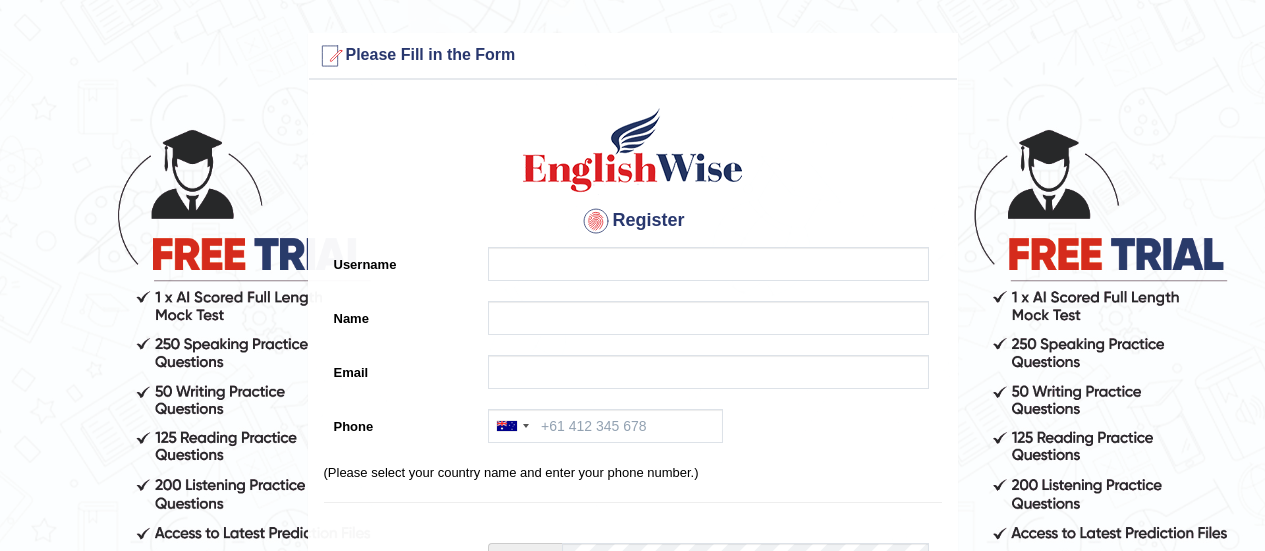 scroll, scrollTop: 0, scrollLeft: 0, axis: both 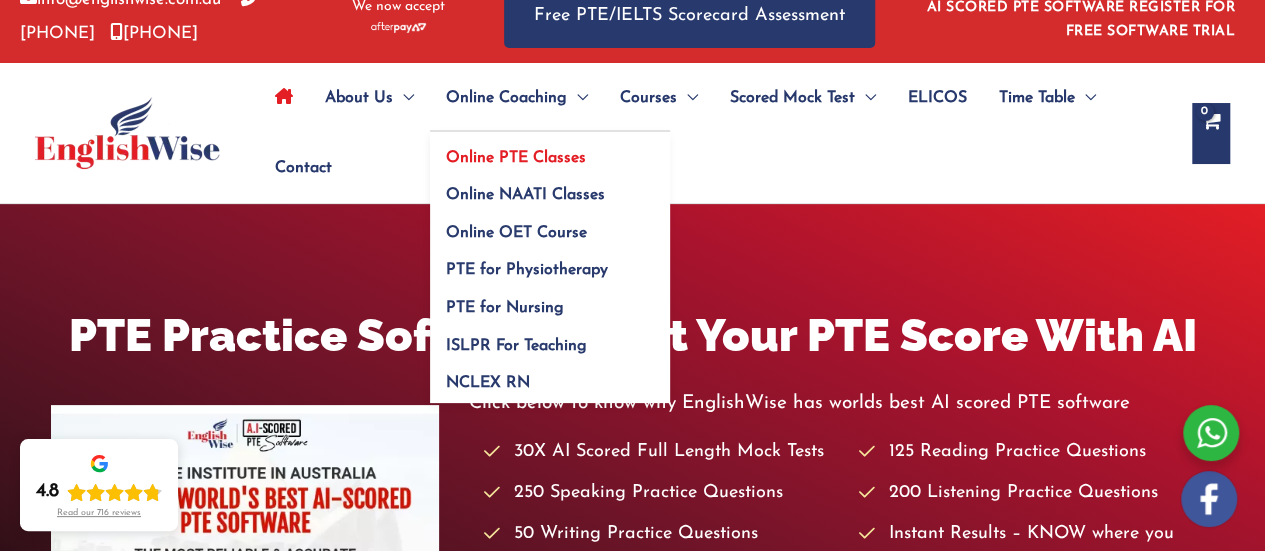 click on "Online PTE Classes" at bounding box center (516, 158) 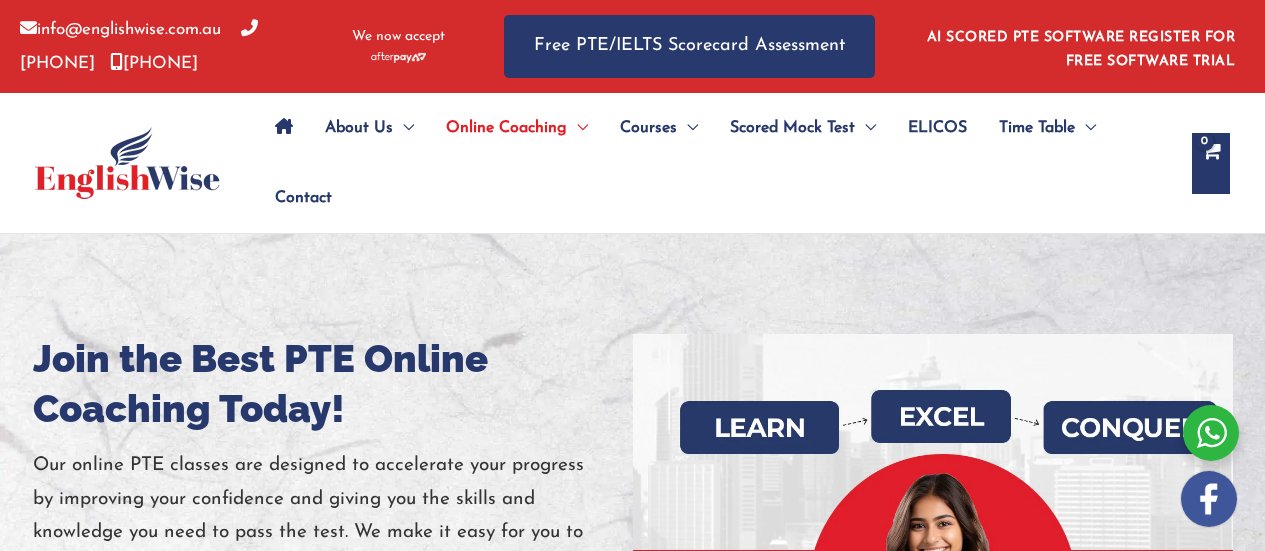 scroll, scrollTop: 122, scrollLeft: 0, axis: vertical 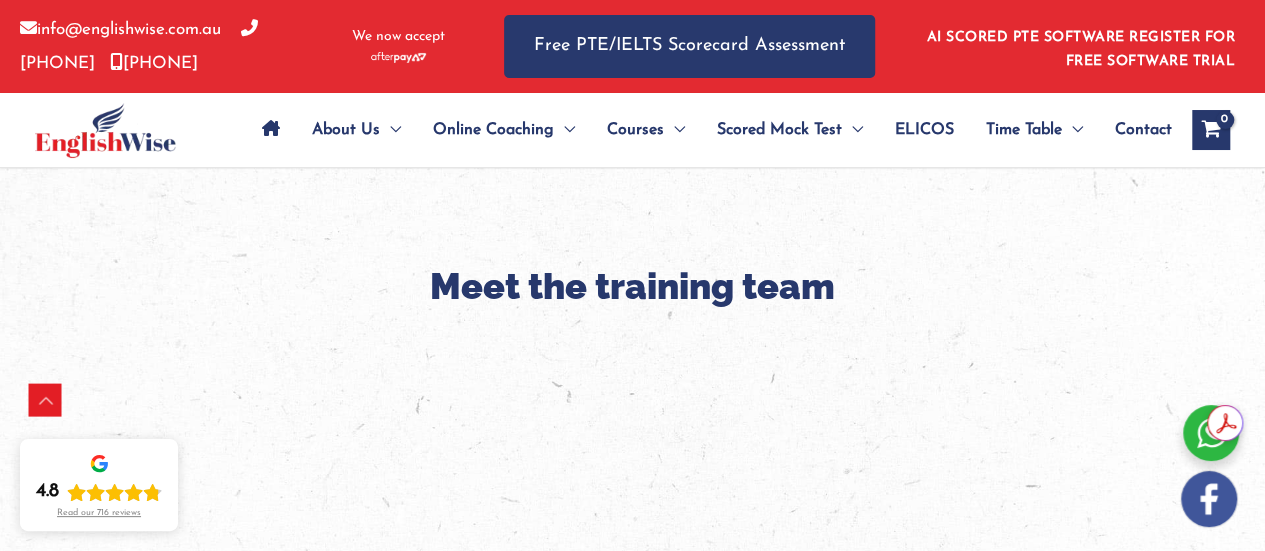 click at bounding box center (1210, 131) 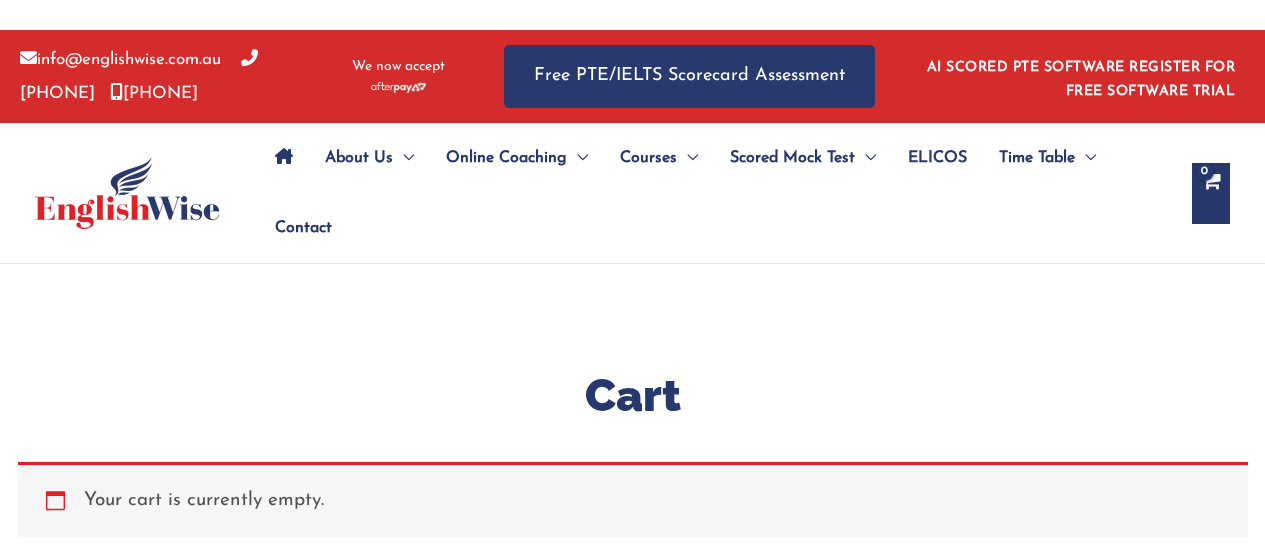 scroll, scrollTop: 0, scrollLeft: 0, axis: both 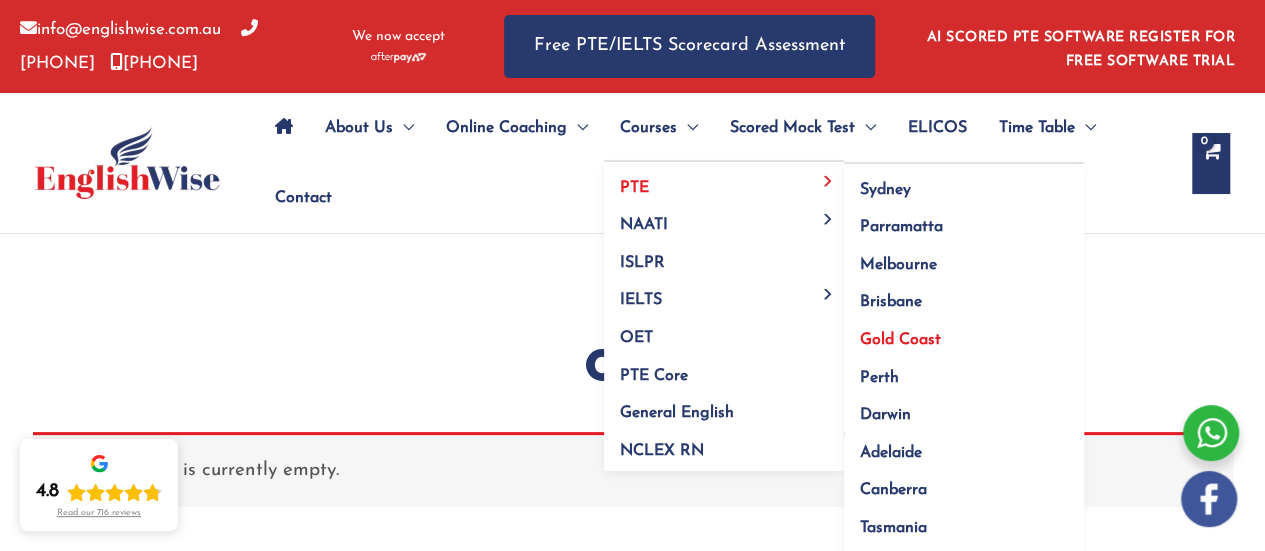click on "Gold Coast" at bounding box center (900, 340) 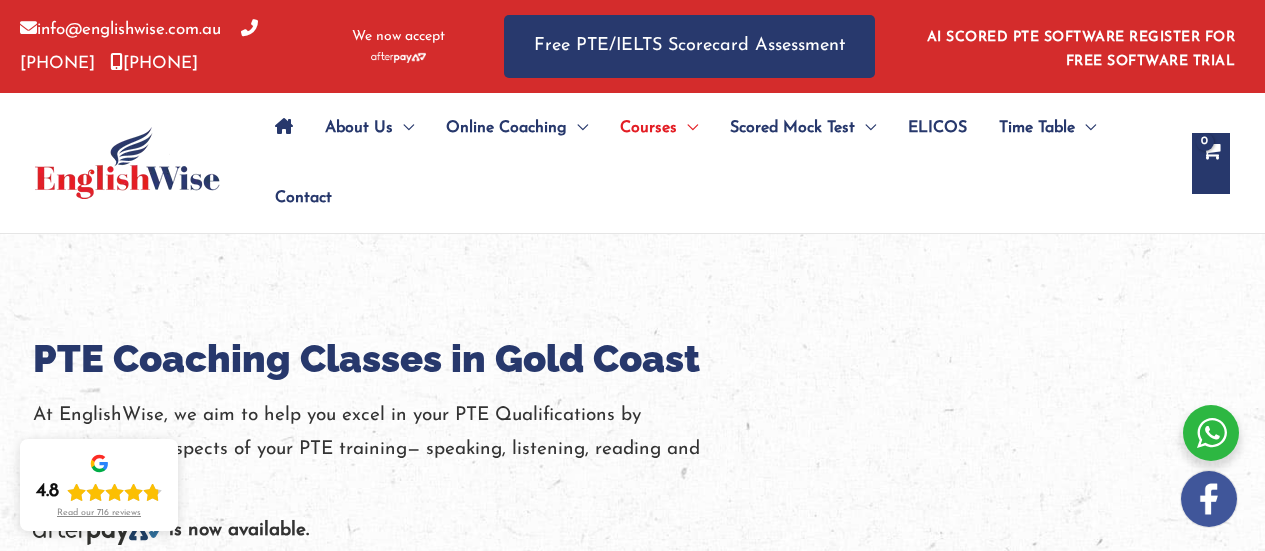 scroll, scrollTop: 344, scrollLeft: 0, axis: vertical 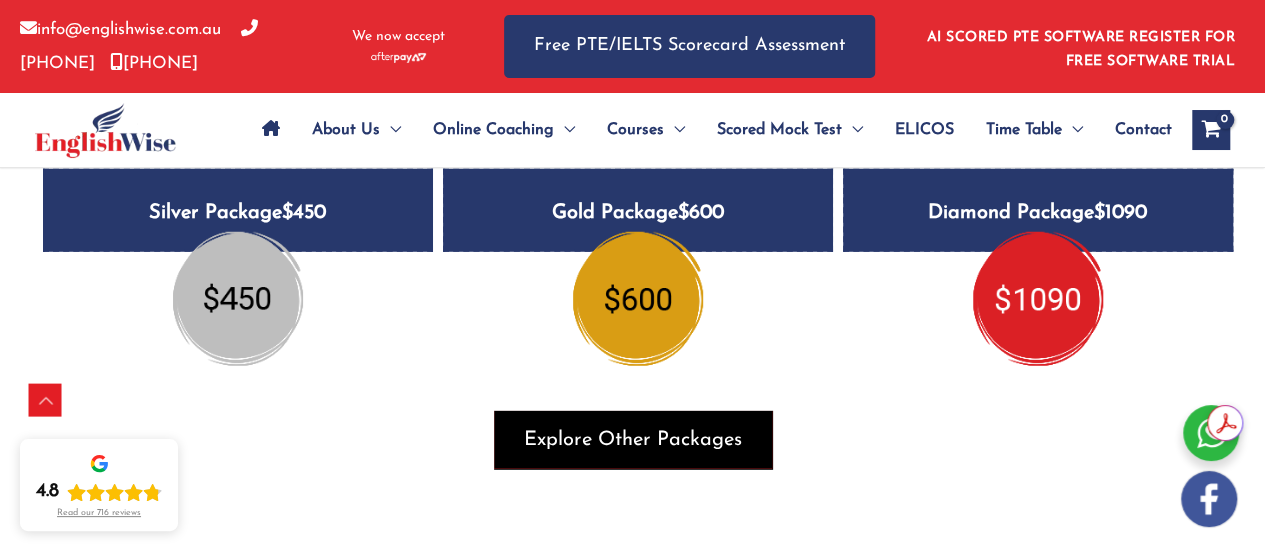 click at bounding box center (633, 440) 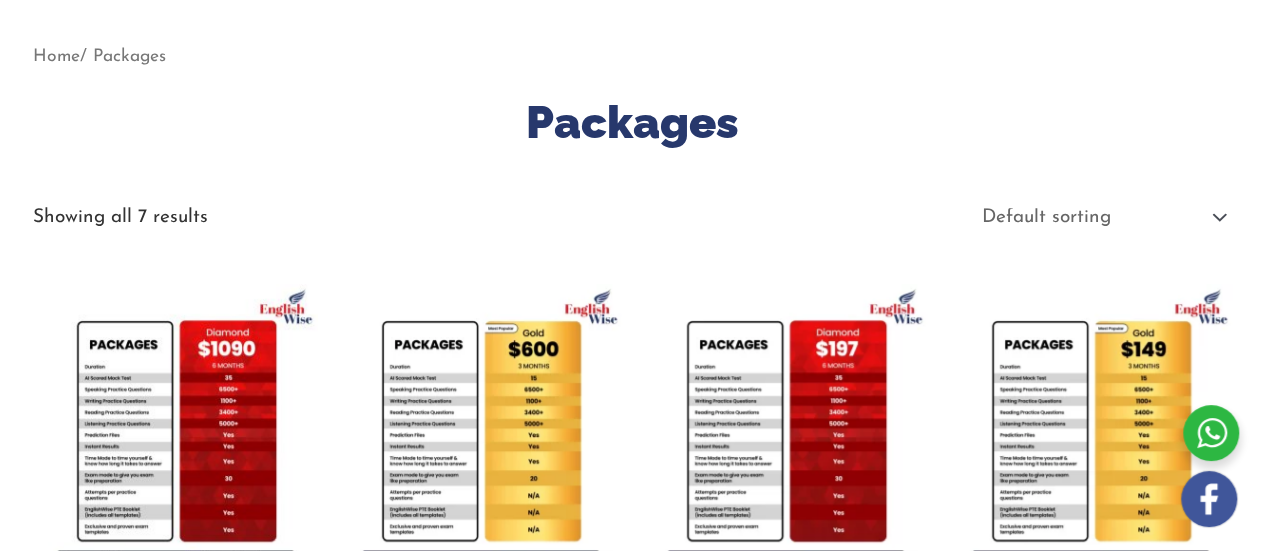 scroll, scrollTop: 270, scrollLeft: 0, axis: vertical 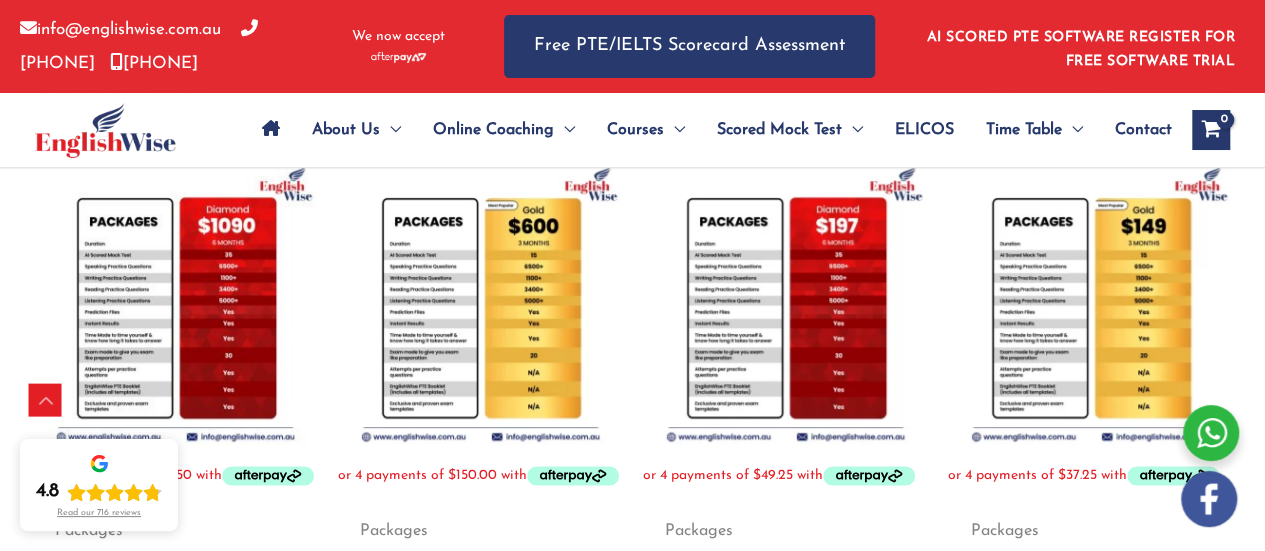 click at bounding box center [1090, 303] 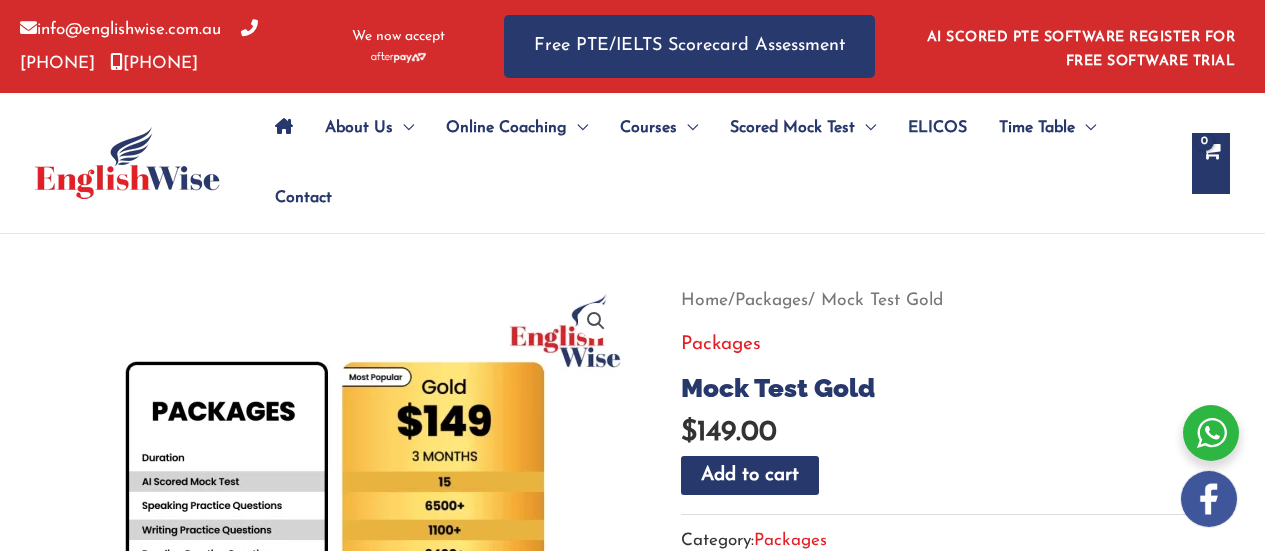 scroll, scrollTop: 217, scrollLeft: 0, axis: vertical 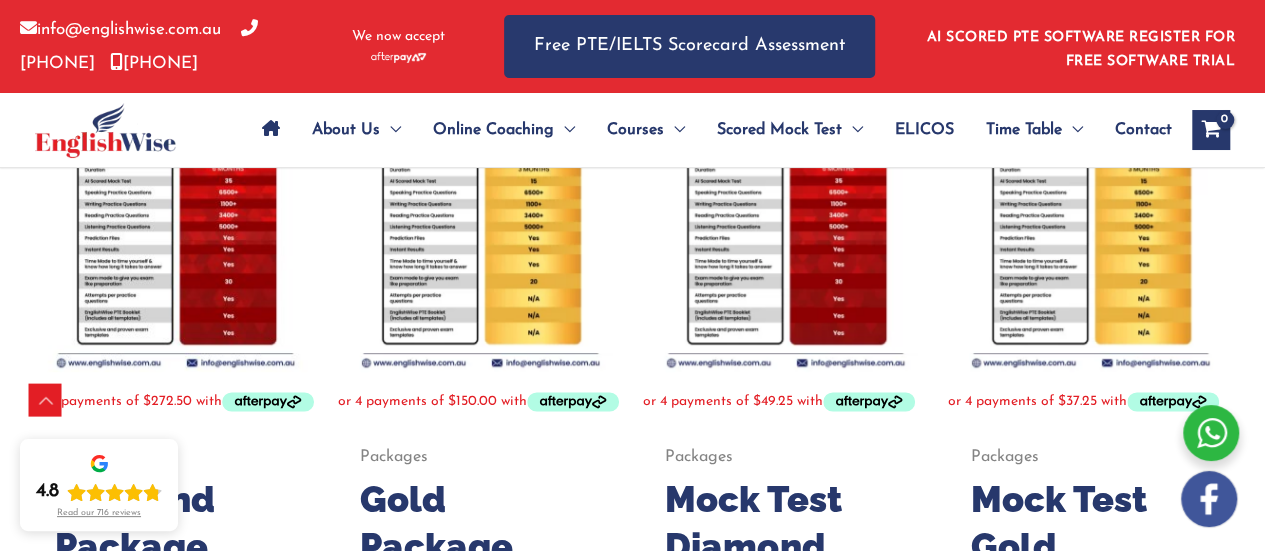 click at bounding box center (785, 229) 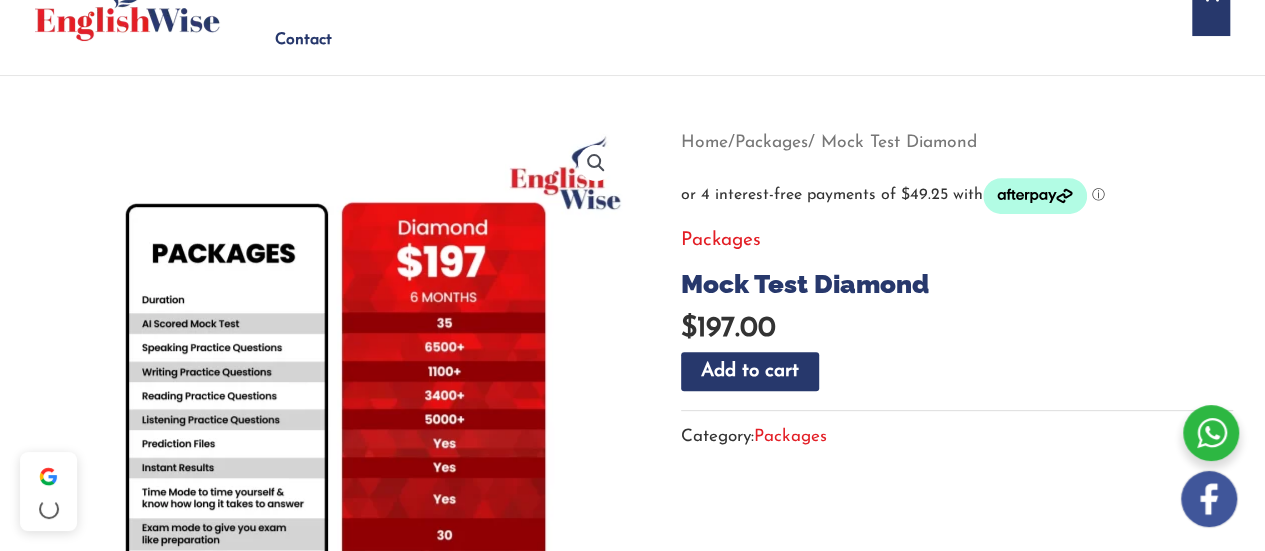 scroll, scrollTop: 254, scrollLeft: 0, axis: vertical 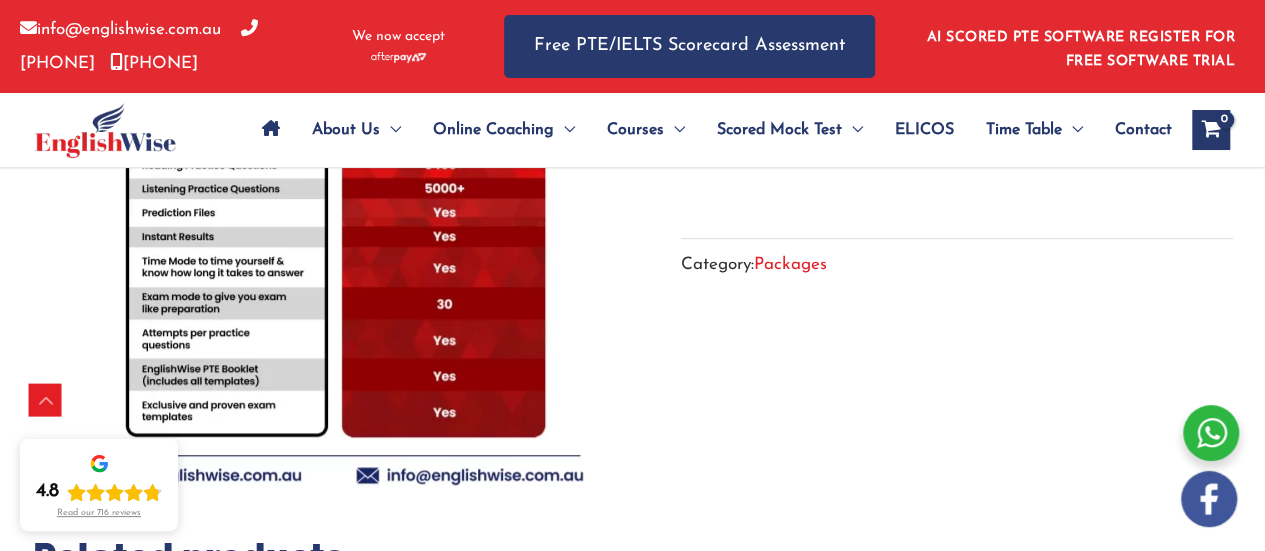 click on "Related products
Packages
Gold Package
$ 600.00
Add to cart
Packages
Unlimited Coaching
$ 790.00
Add to cart
Packages
Mock Test Silver
$ 97.00
Add to cart
Packages
Mock Test Gold
$ 149.00
Add to cart" at bounding box center (633, 582) 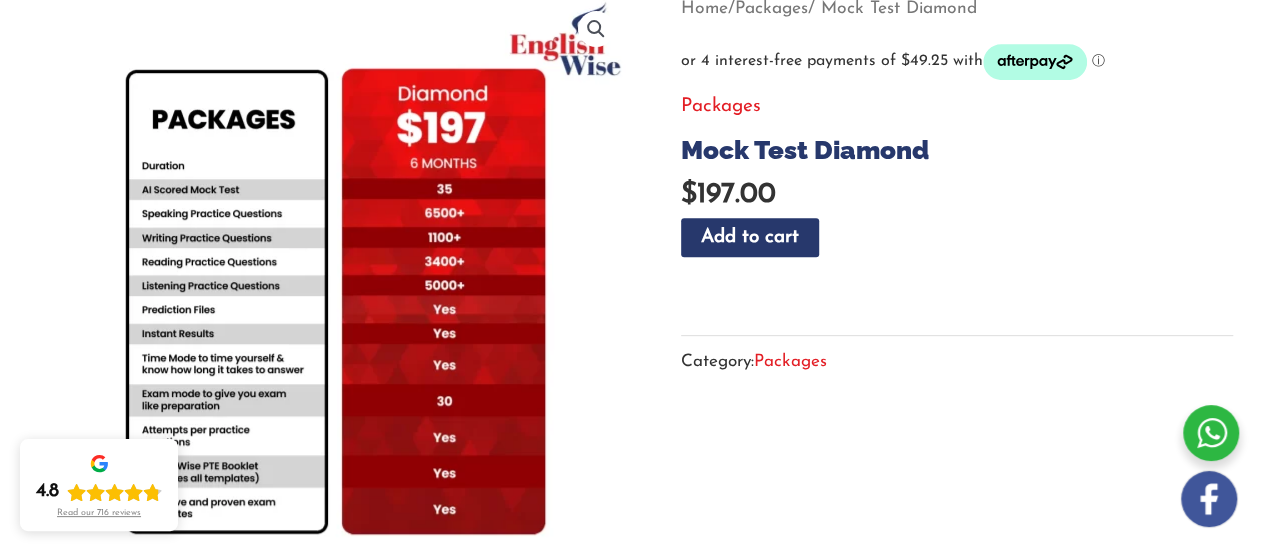 scroll, scrollTop: 284, scrollLeft: 0, axis: vertical 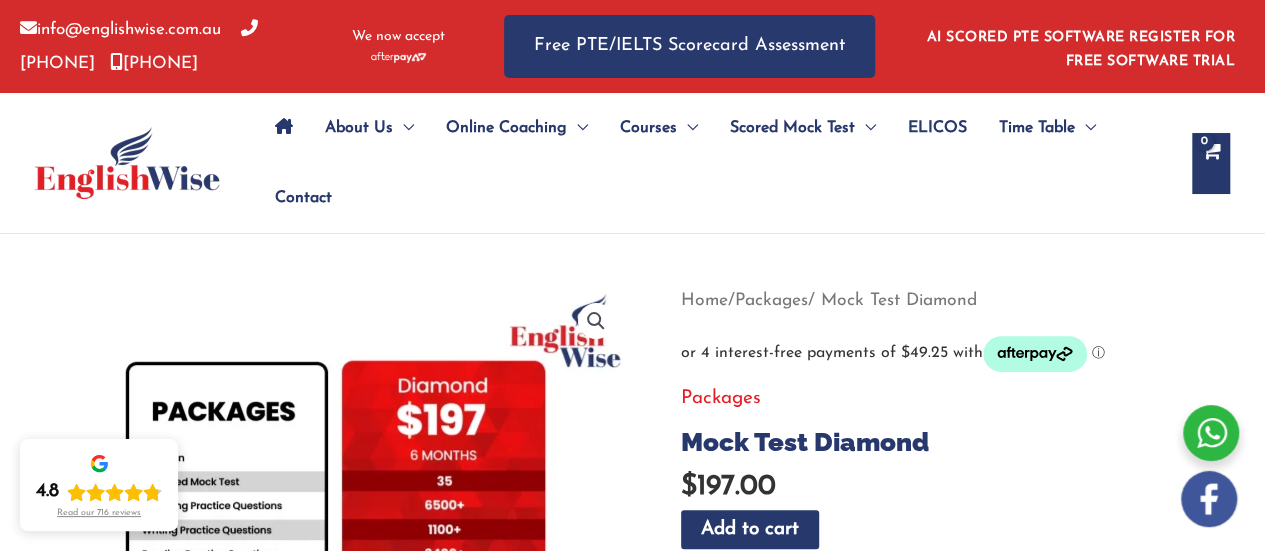 click on "Mock Test Diamond" at bounding box center (957, 442) 